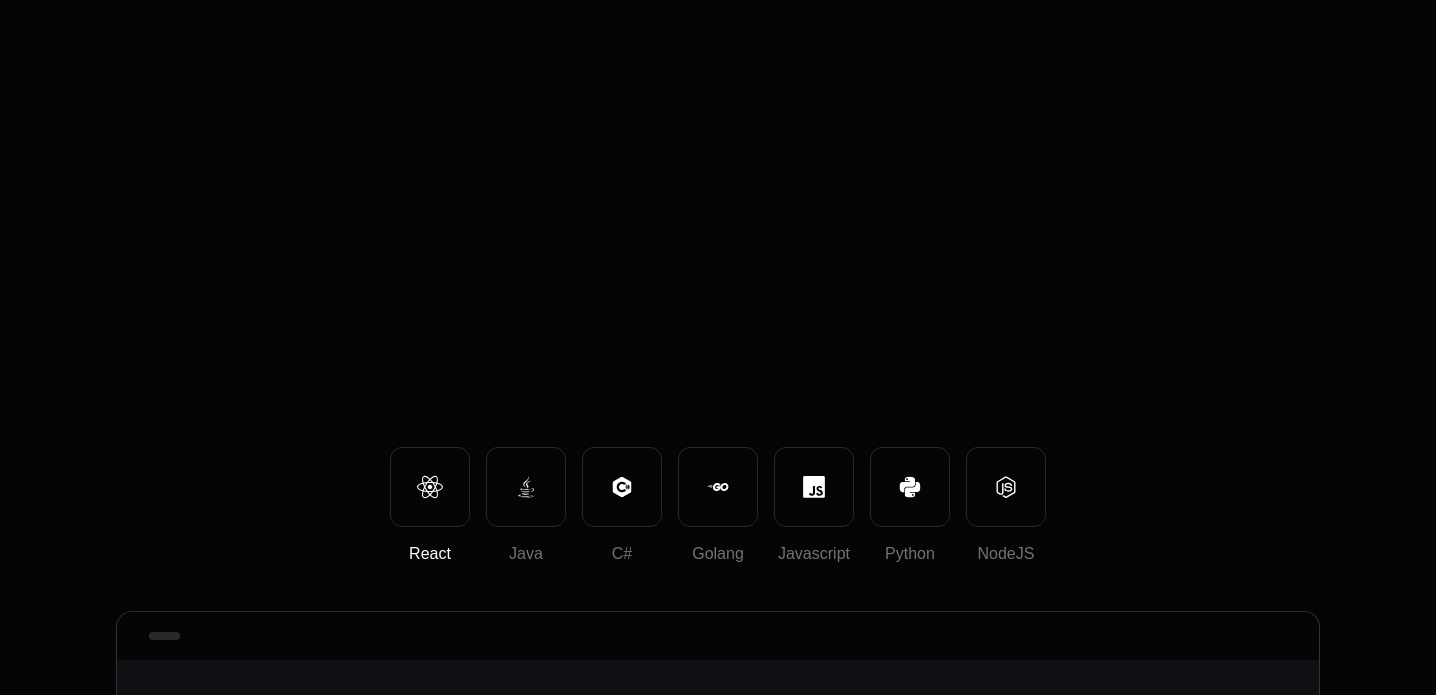 scroll, scrollTop: 0, scrollLeft: 0, axis: both 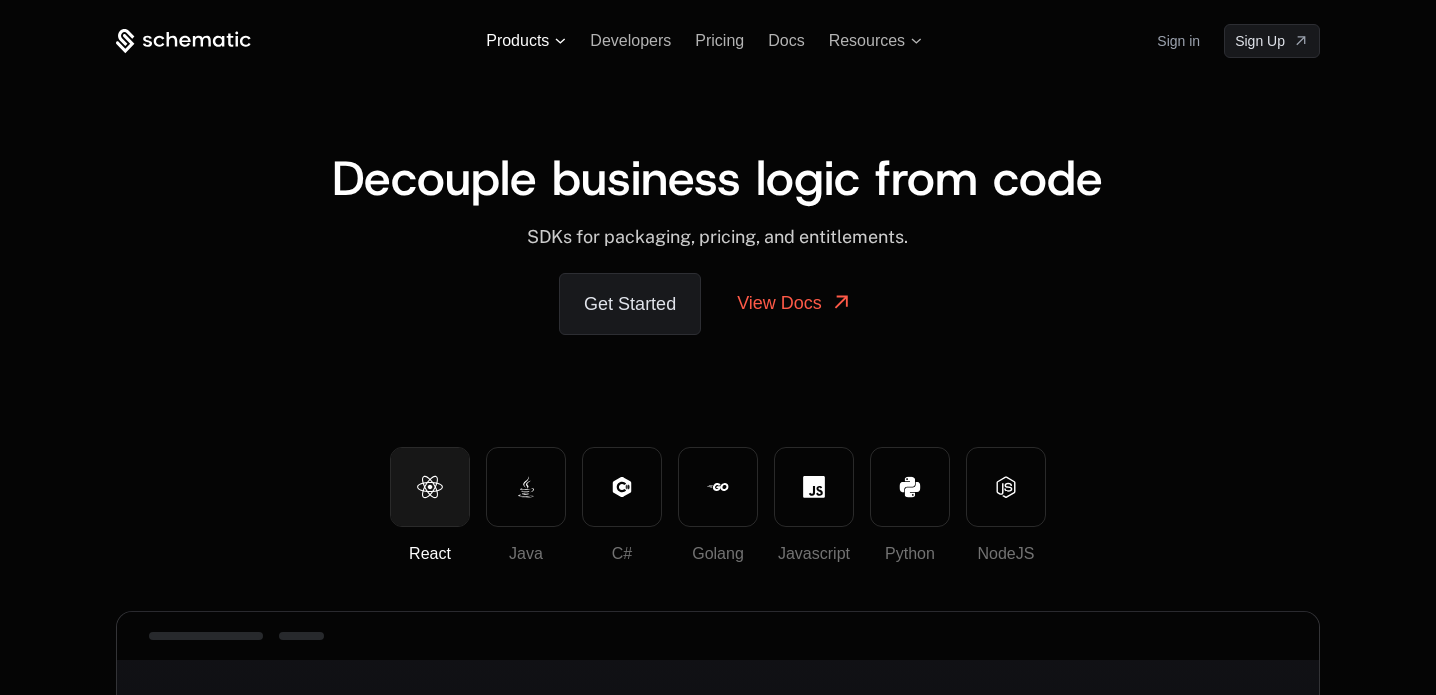 click on "Products" at bounding box center [517, 41] 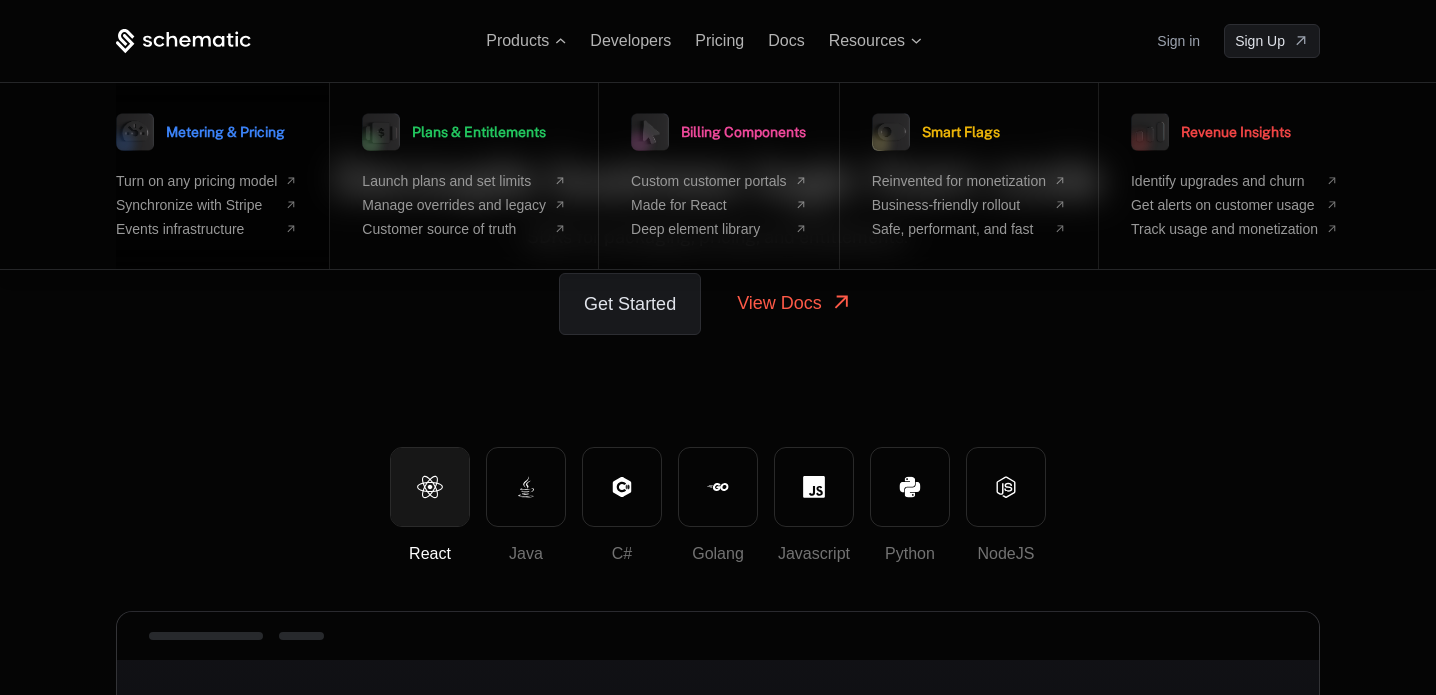 click on "Metering & Pricing" at bounding box center [225, 132] 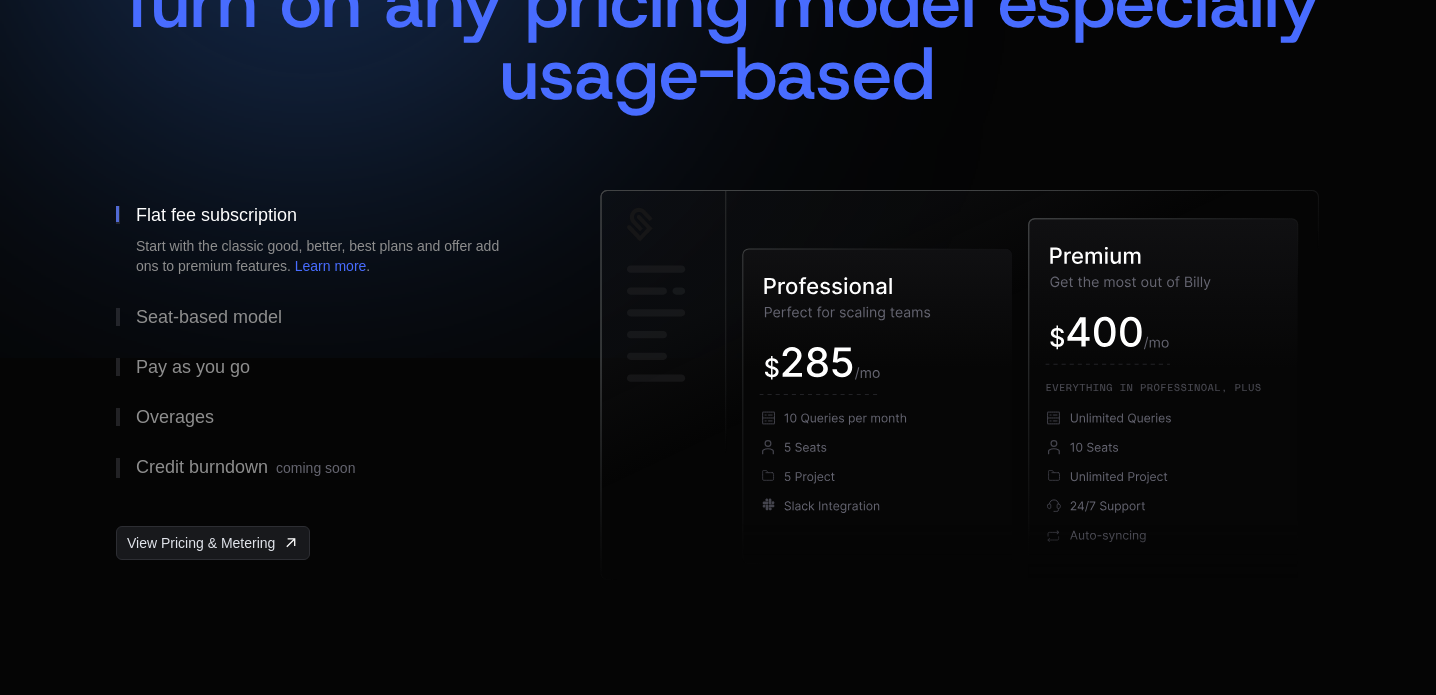scroll, scrollTop: 0, scrollLeft: 0, axis: both 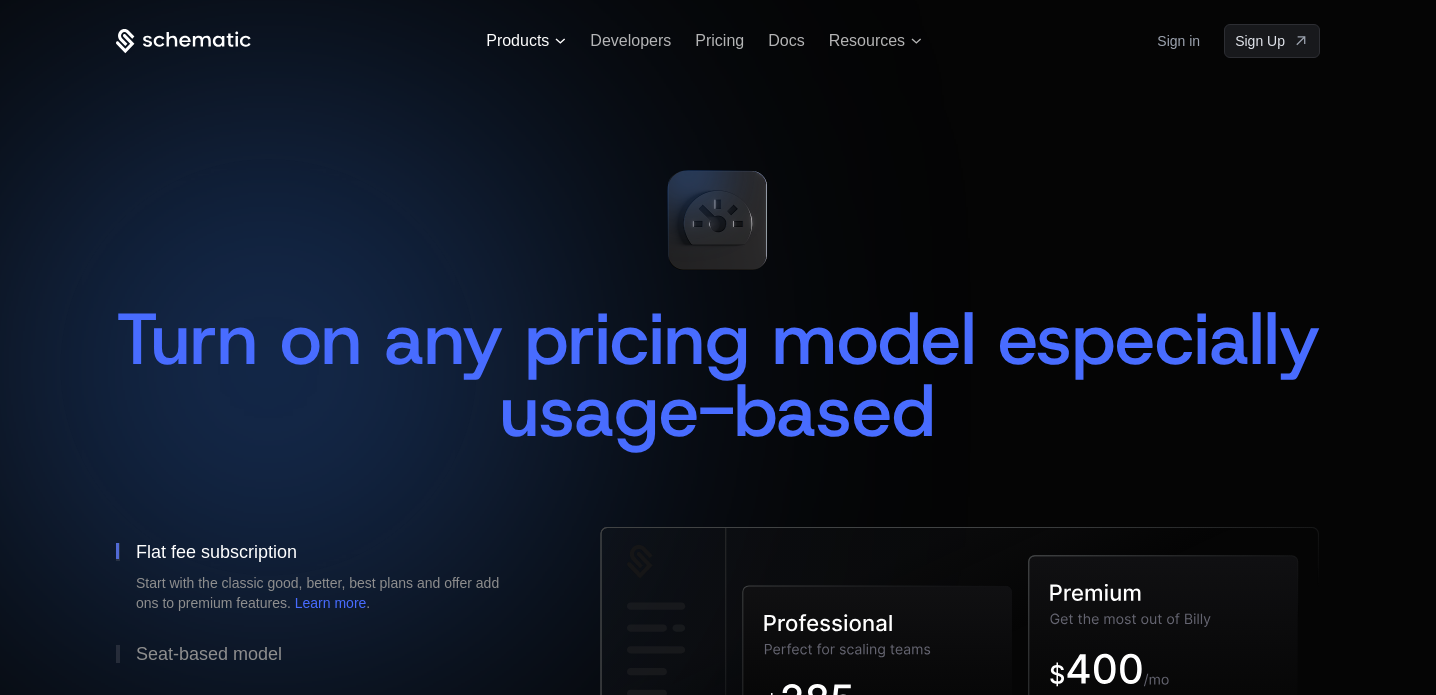 click on "Products" at bounding box center [517, 41] 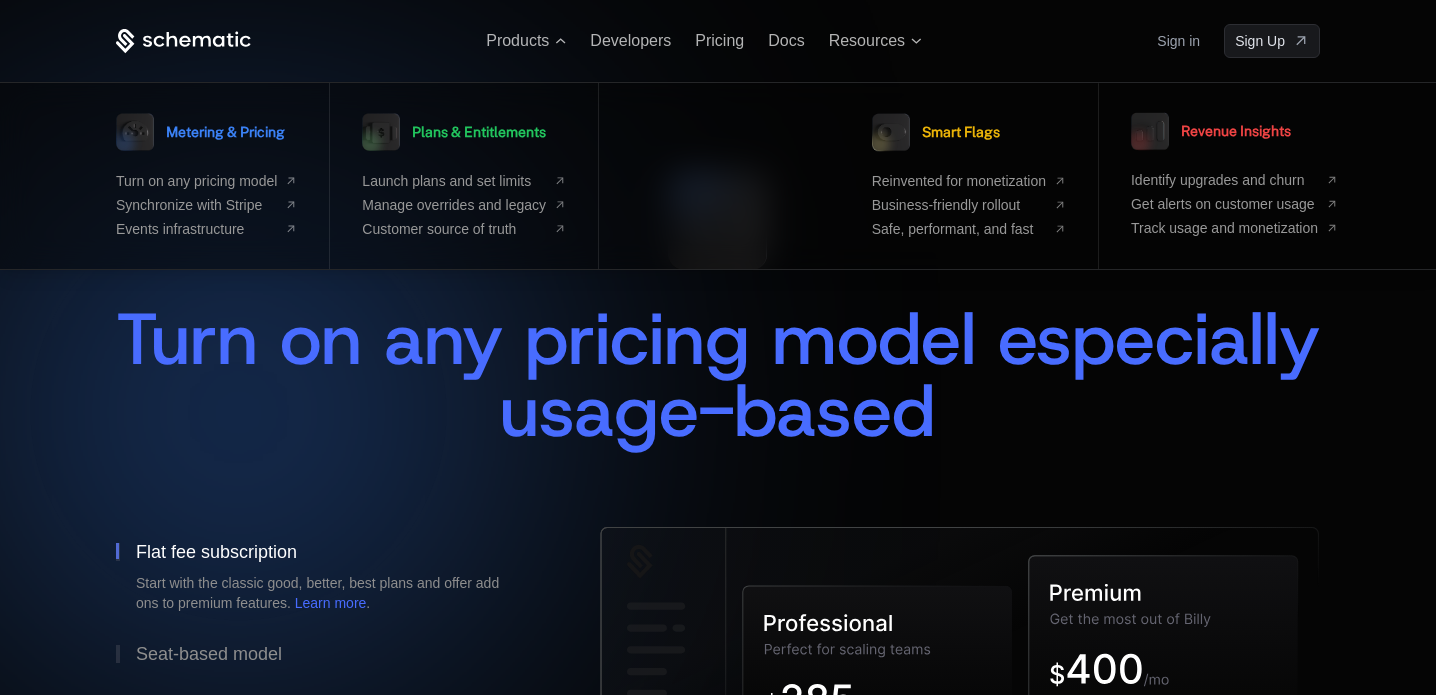 click 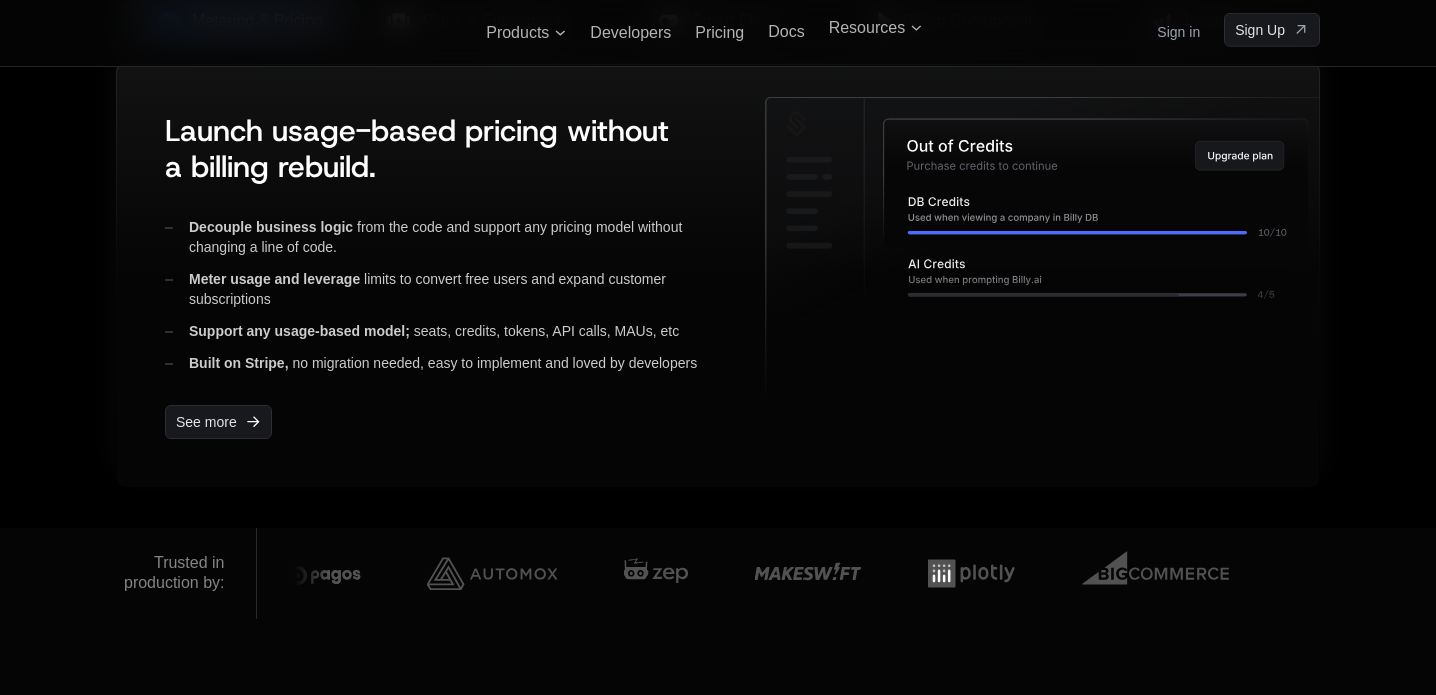 scroll, scrollTop: 857, scrollLeft: 0, axis: vertical 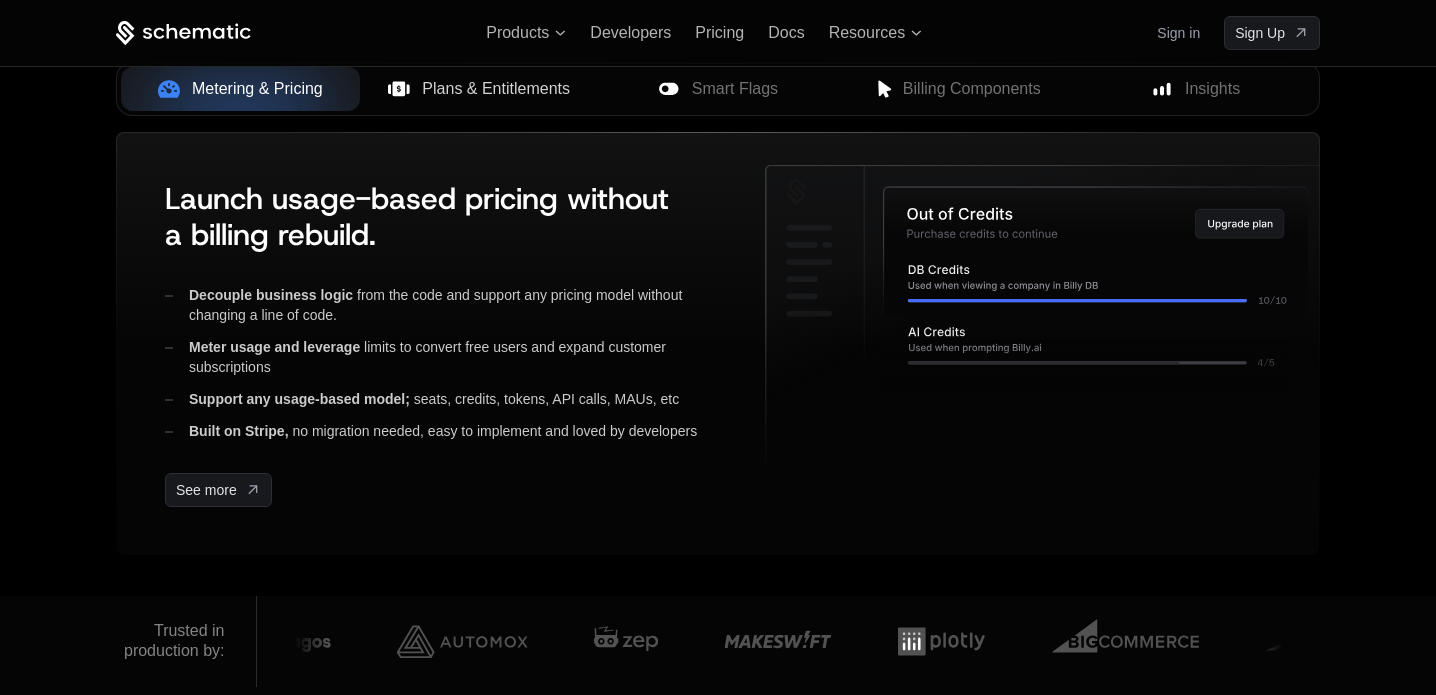 click on "Plans & Entitlements" at bounding box center (479, 89) 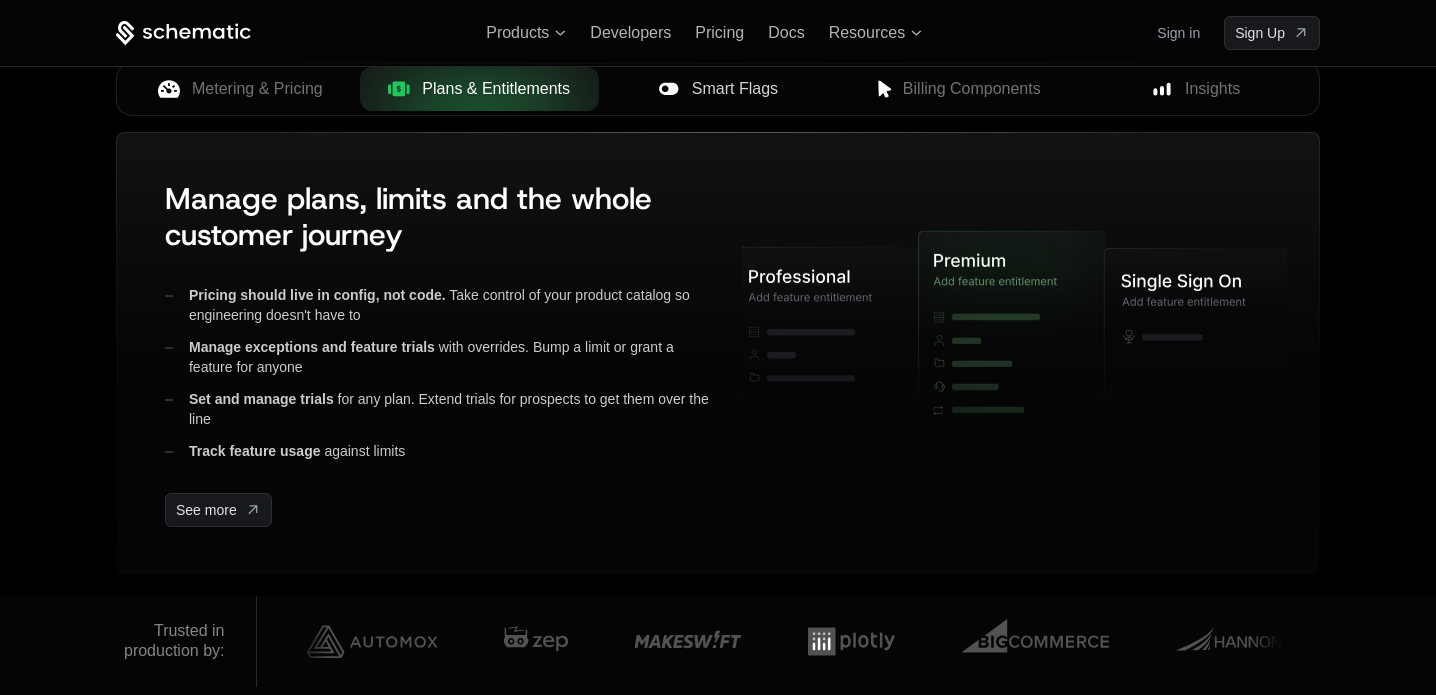 click on "Smart Flags" at bounding box center (718, 89) 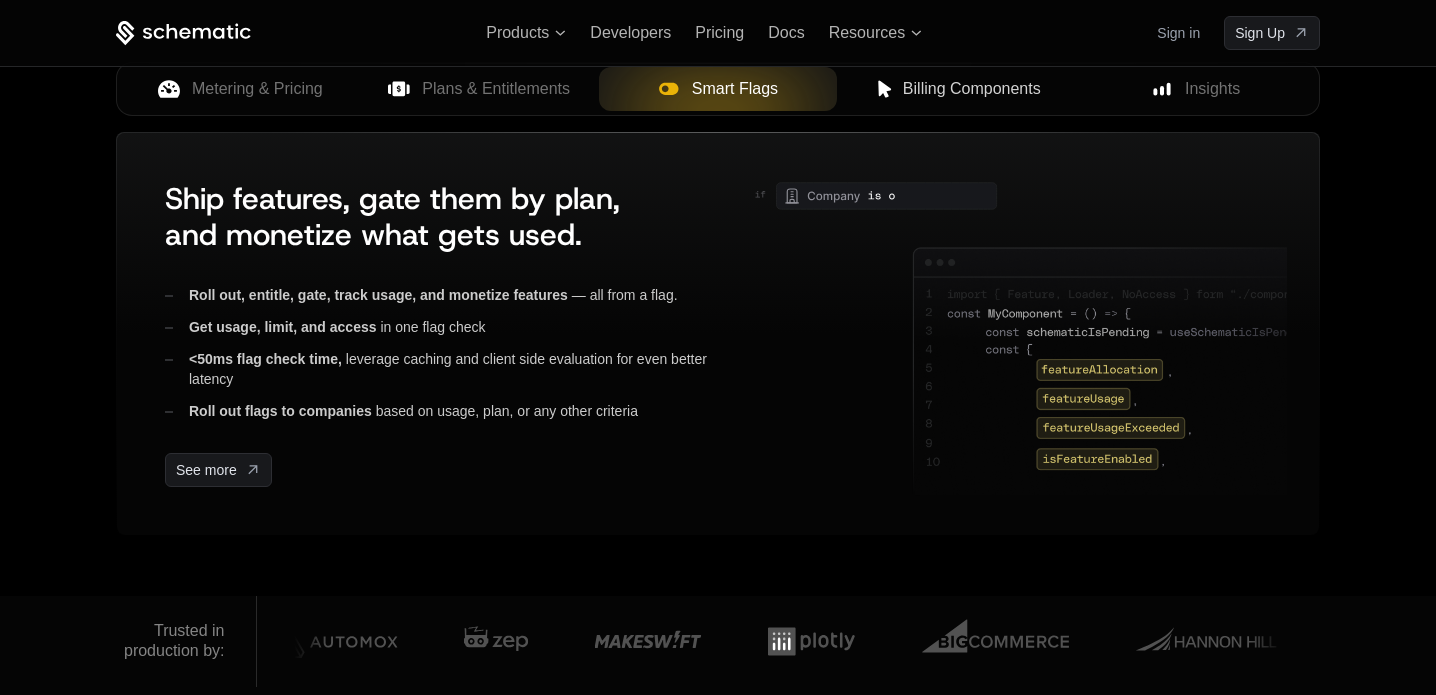 click on "Billing Components" at bounding box center (972, 89) 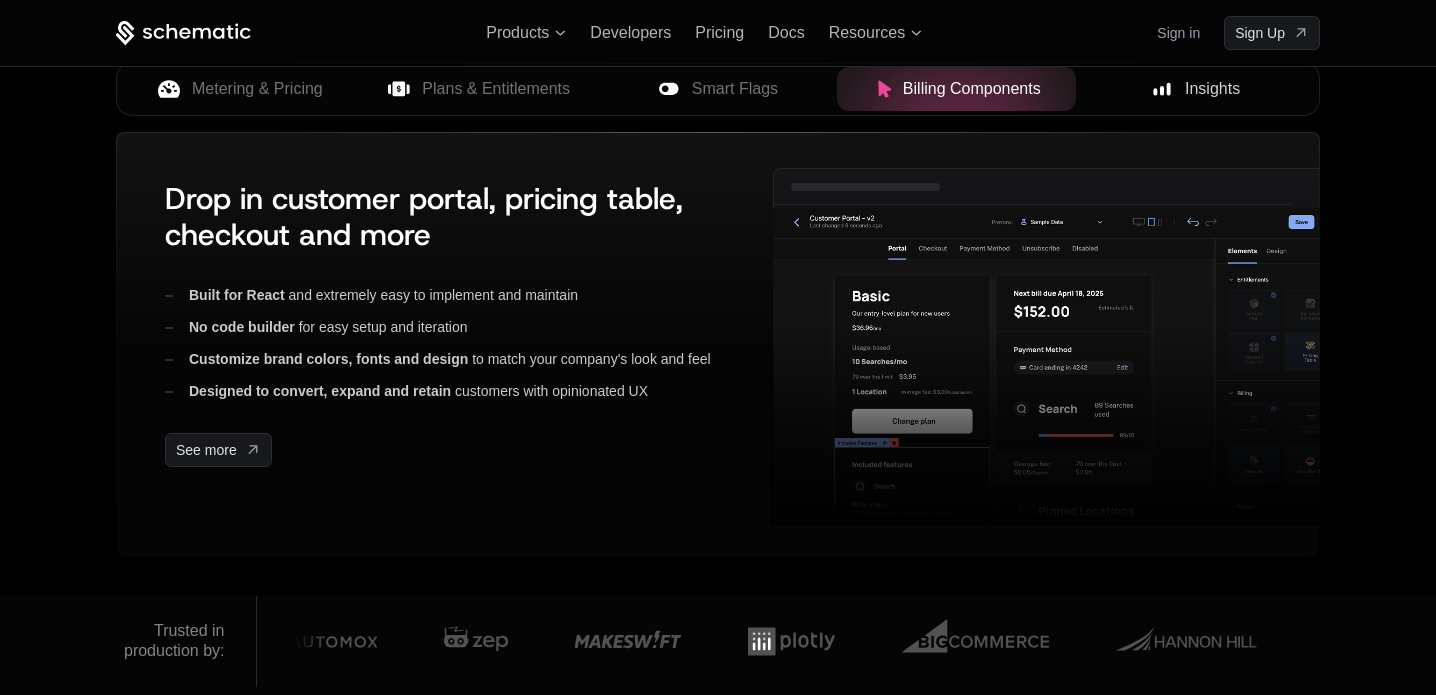 click on "Insights" at bounding box center (1212, 89) 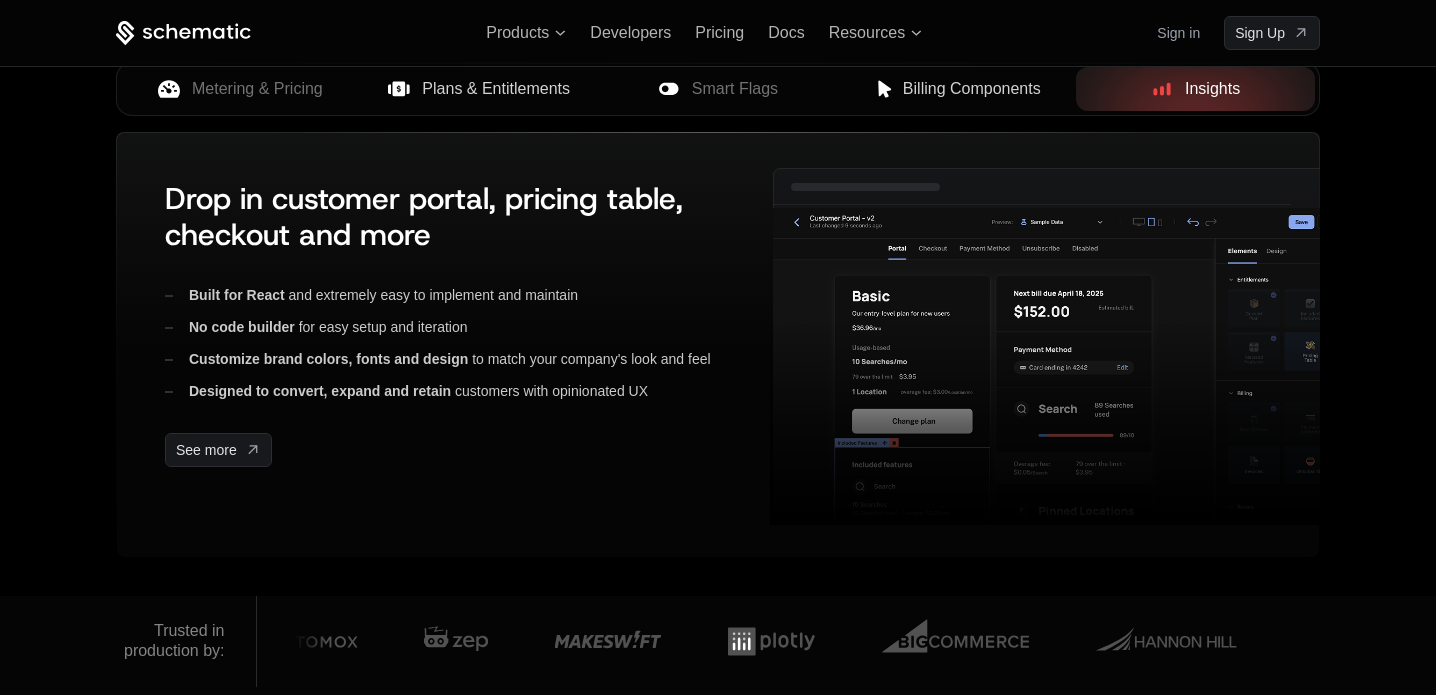 click on "Plans & Entitlements" at bounding box center (479, 89) 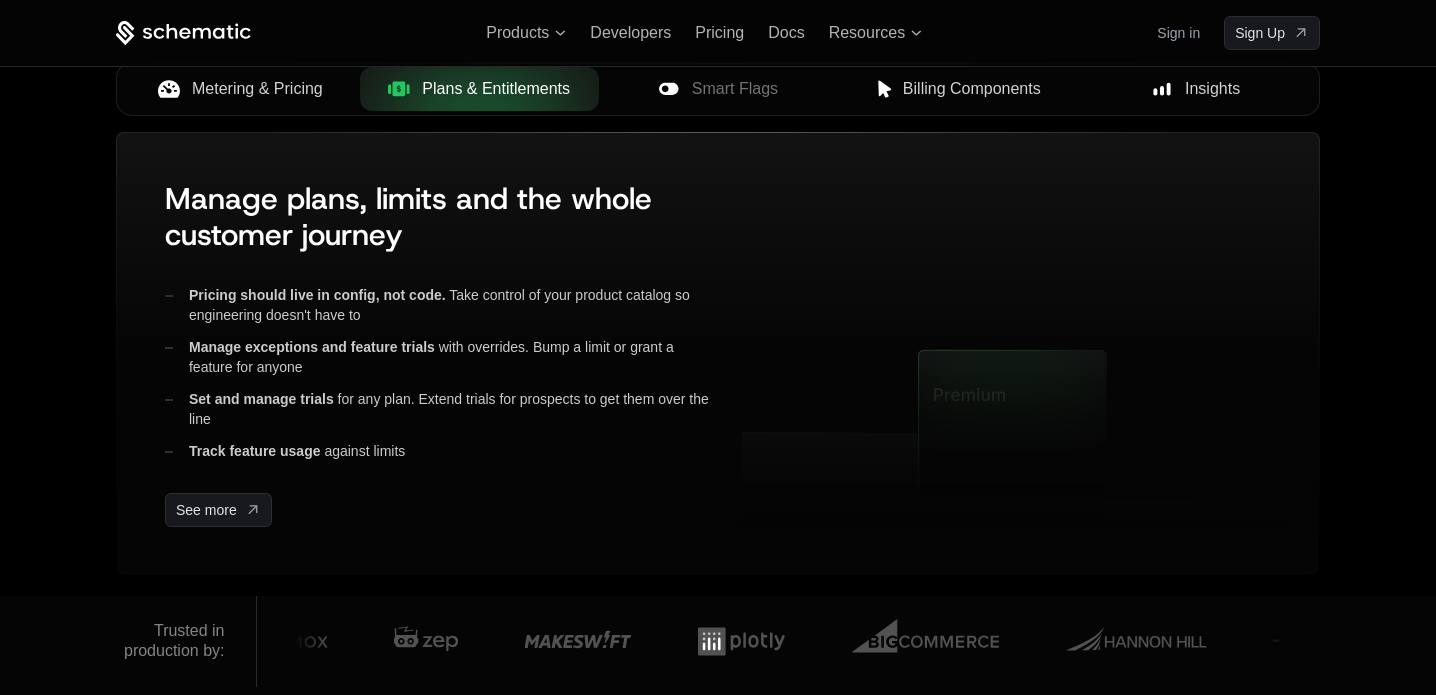 click on "Metering & Pricing" at bounding box center [240, 89] 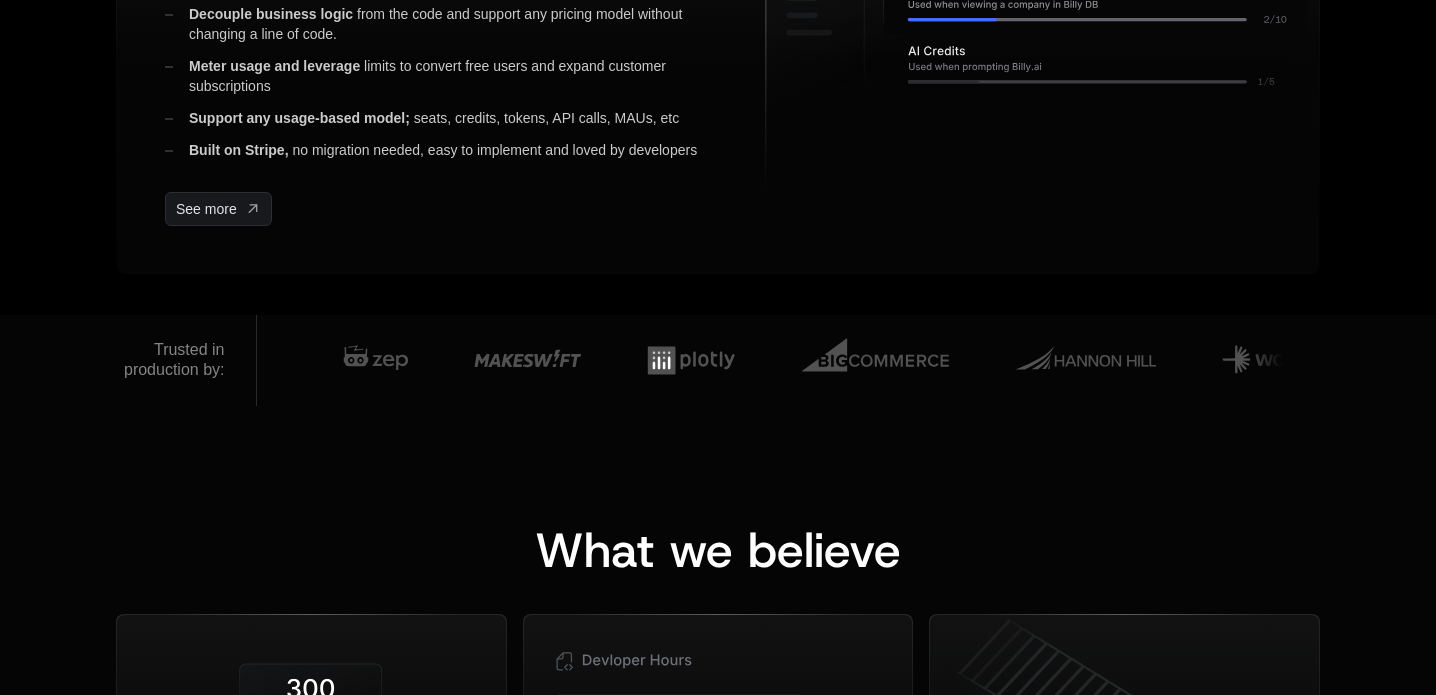 scroll, scrollTop: 1683, scrollLeft: 0, axis: vertical 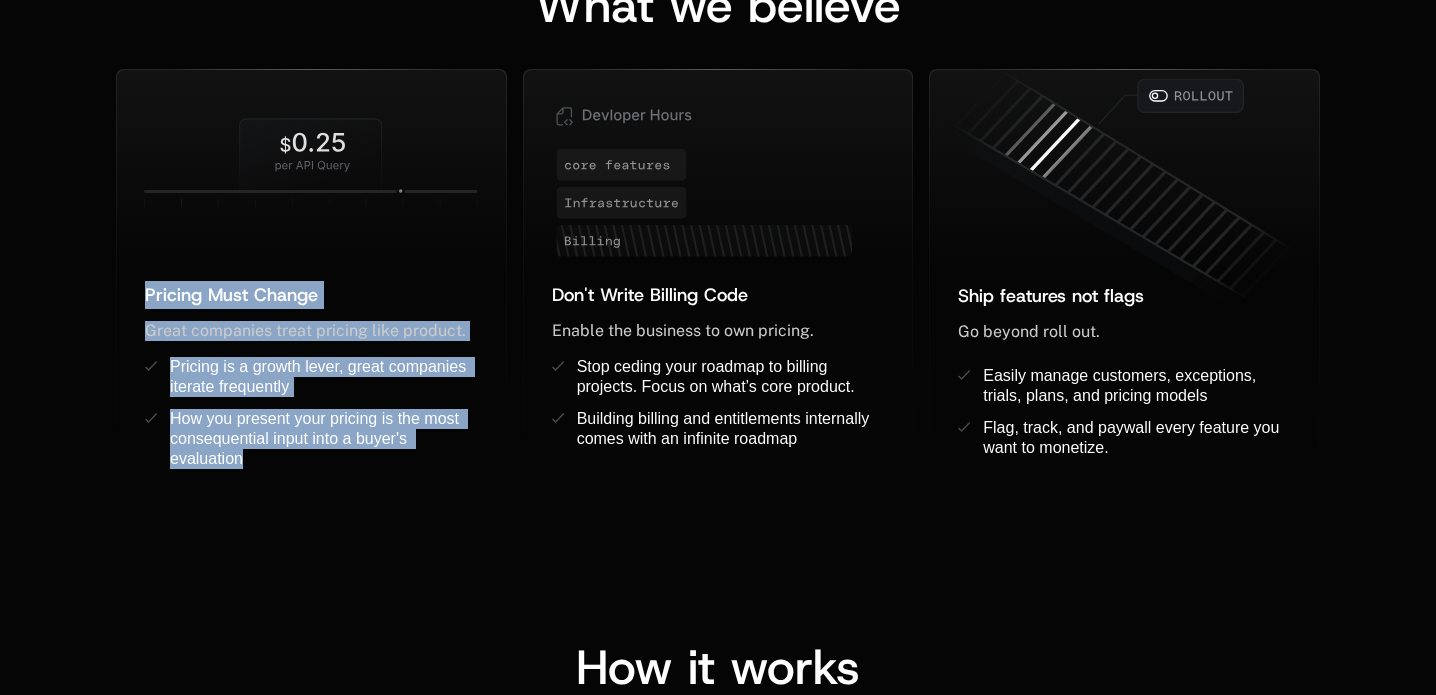 drag, startPoint x: 153, startPoint y: 262, endPoint x: 459, endPoint y: 511, distance: 394.50854 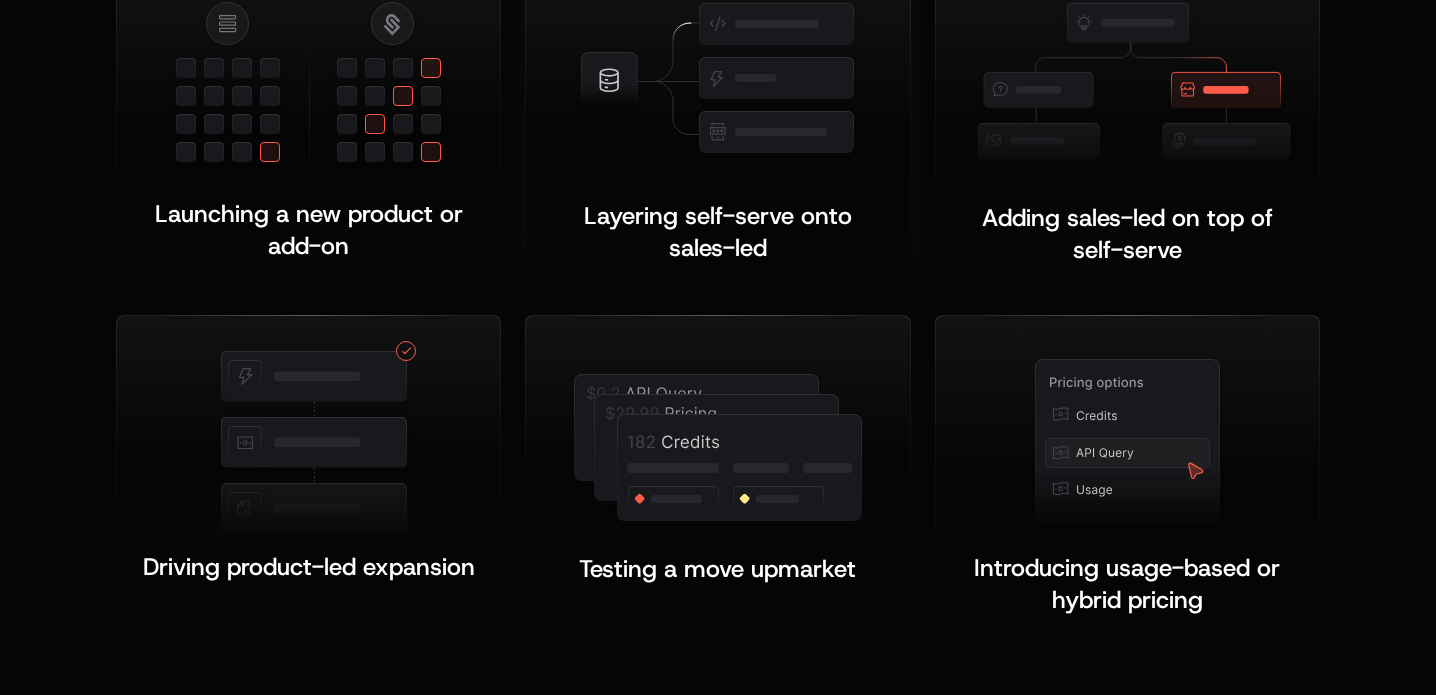 scroll, scrollTop: 4058, scrollLeft: 0, axis: vertical 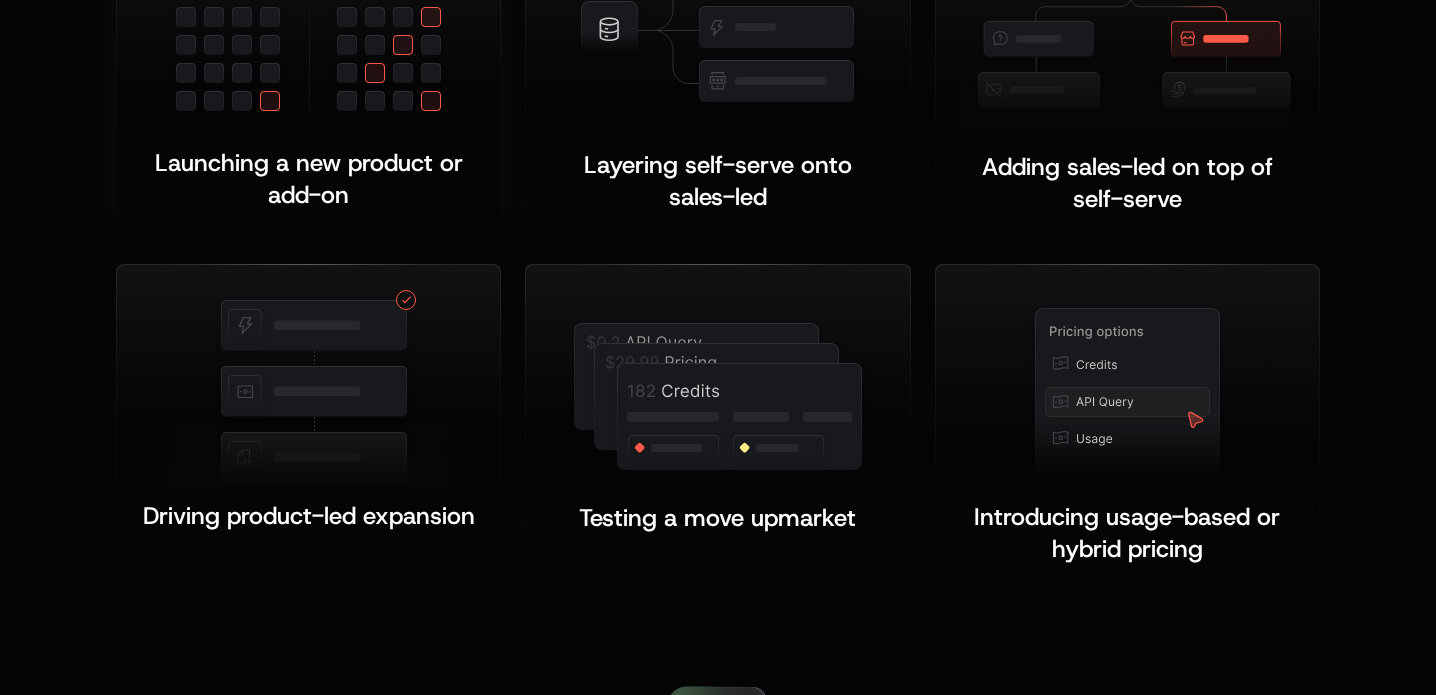 drag, startPoint x: 222, startPoint y: 340, endPoint x: 205, endPoint y: 17, distance: 323.44705 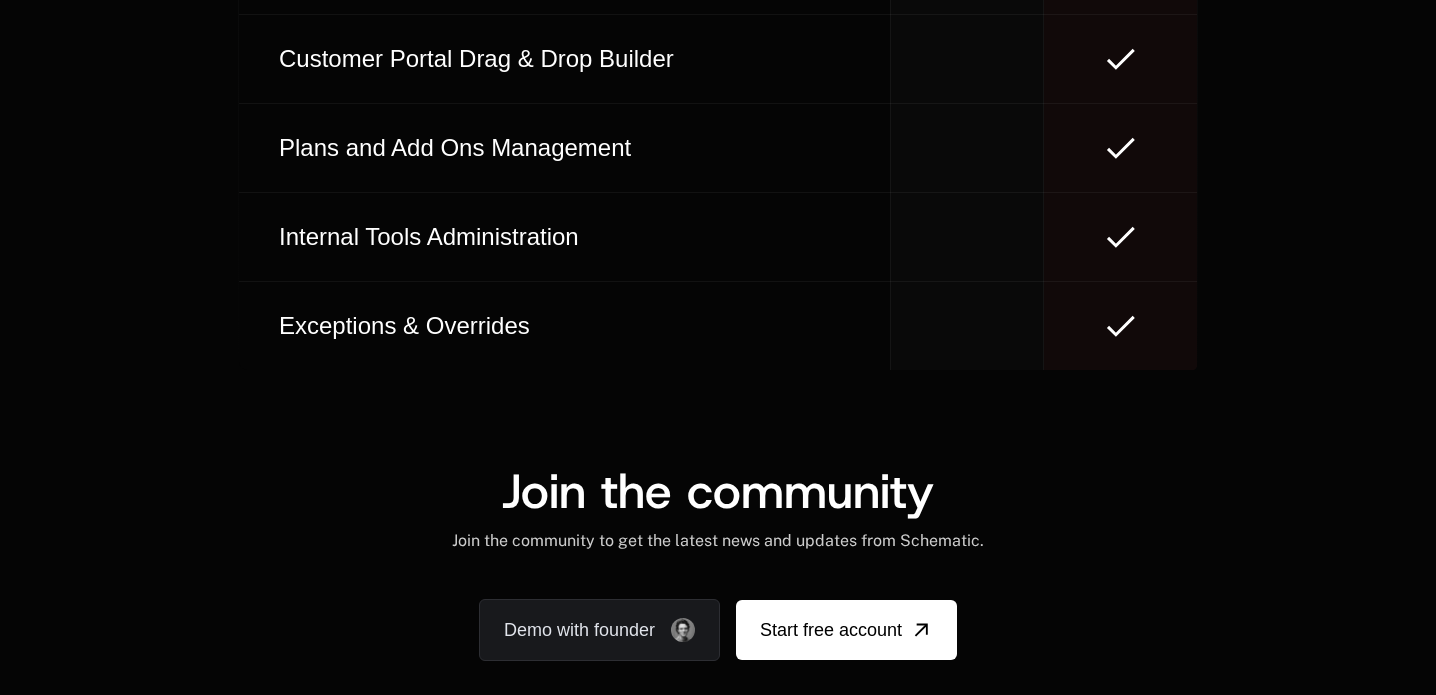 scroll, scrollTop: 11388, scrollLeft: 0, axis: vertical 